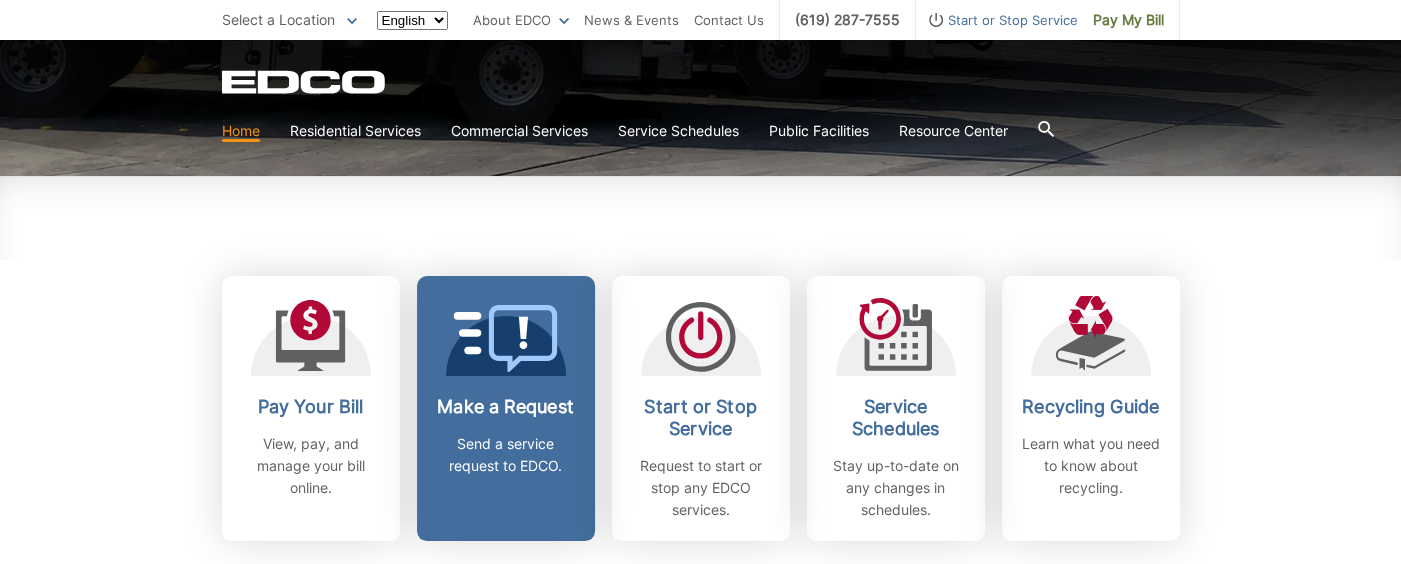 scroll, scrollTop: 500, scrollLeft: 0, axis: vertical 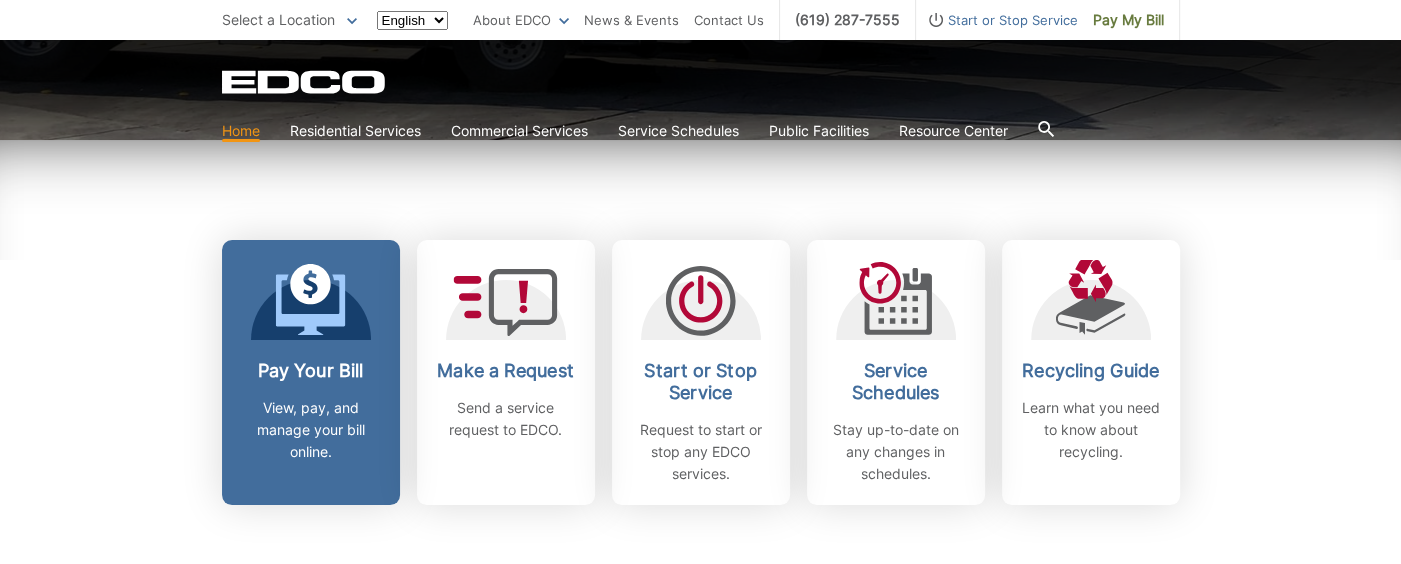 click on "Pay Your Bill" at bounding box center (311, 371) 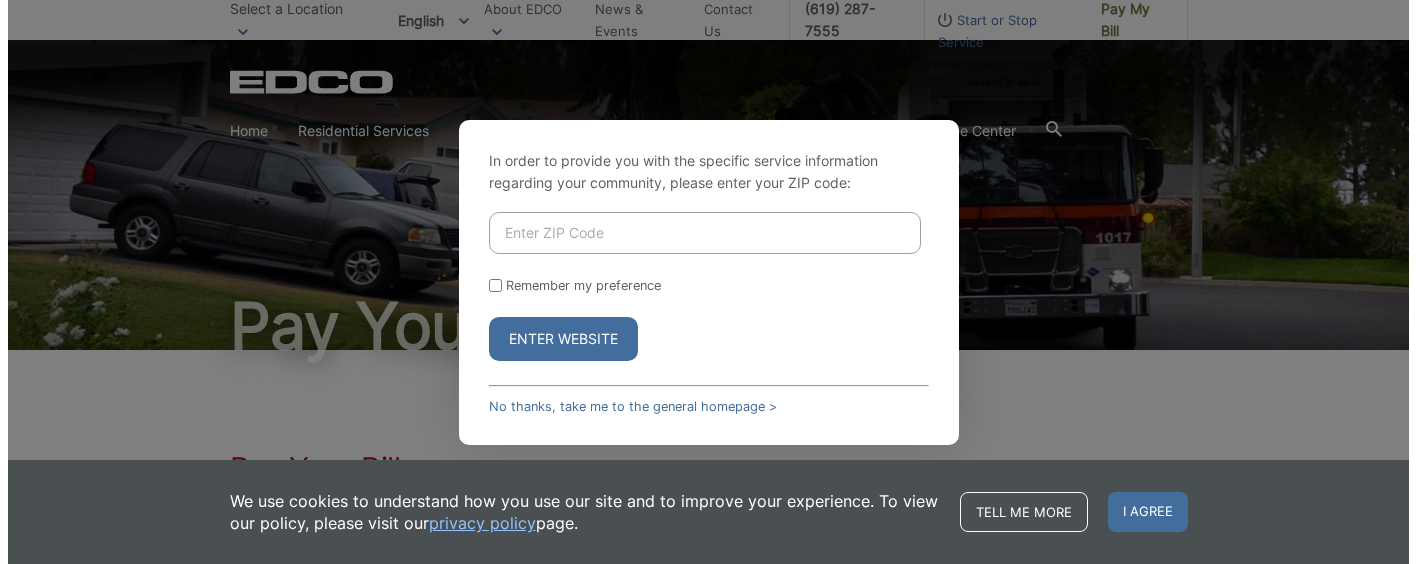 scroll, scrollTop: 0, scrollLeft: 0, axis: both 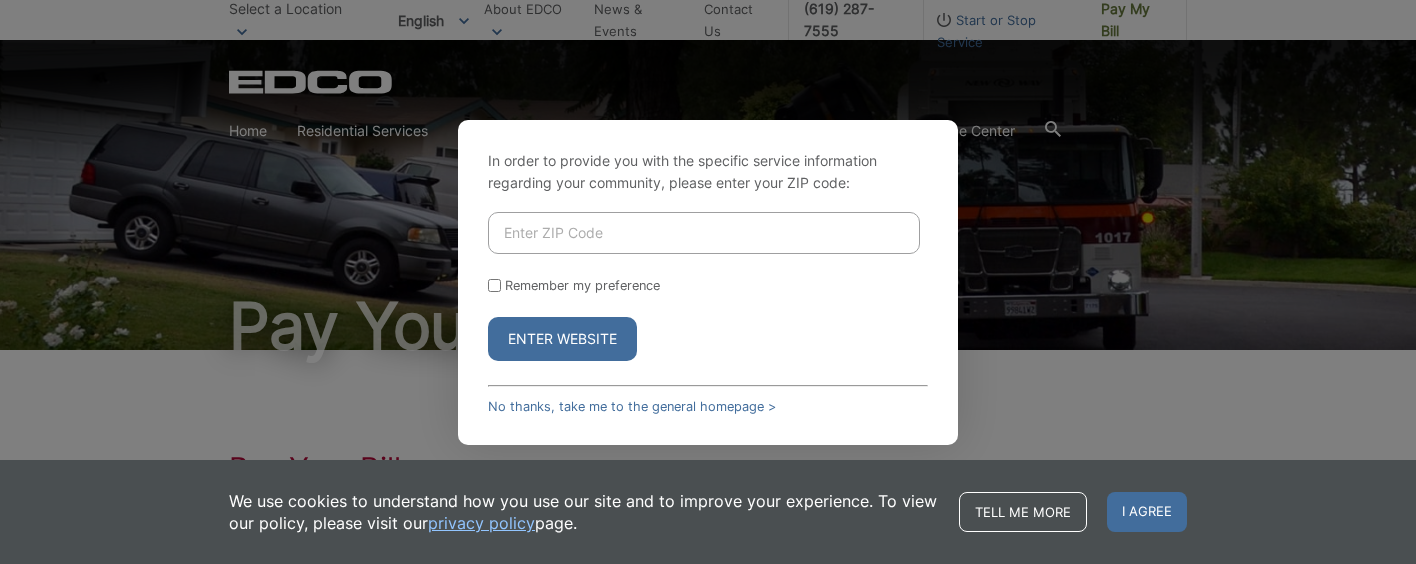 click at bounding box center (704, 233) 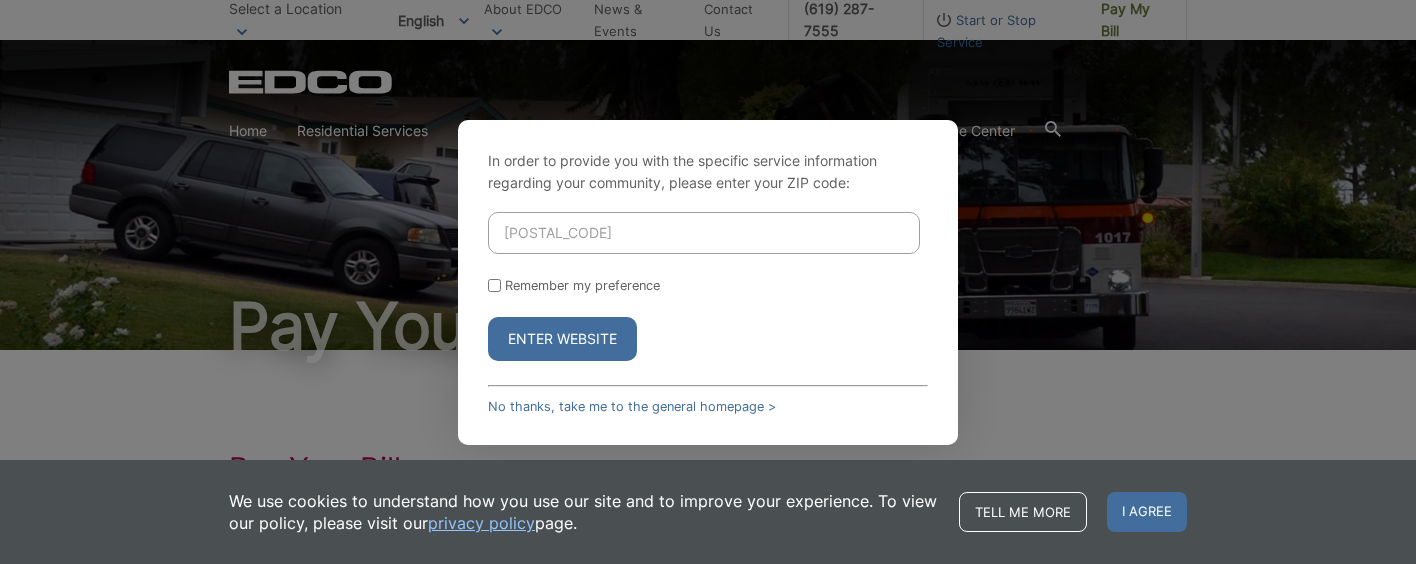 type on "92029" 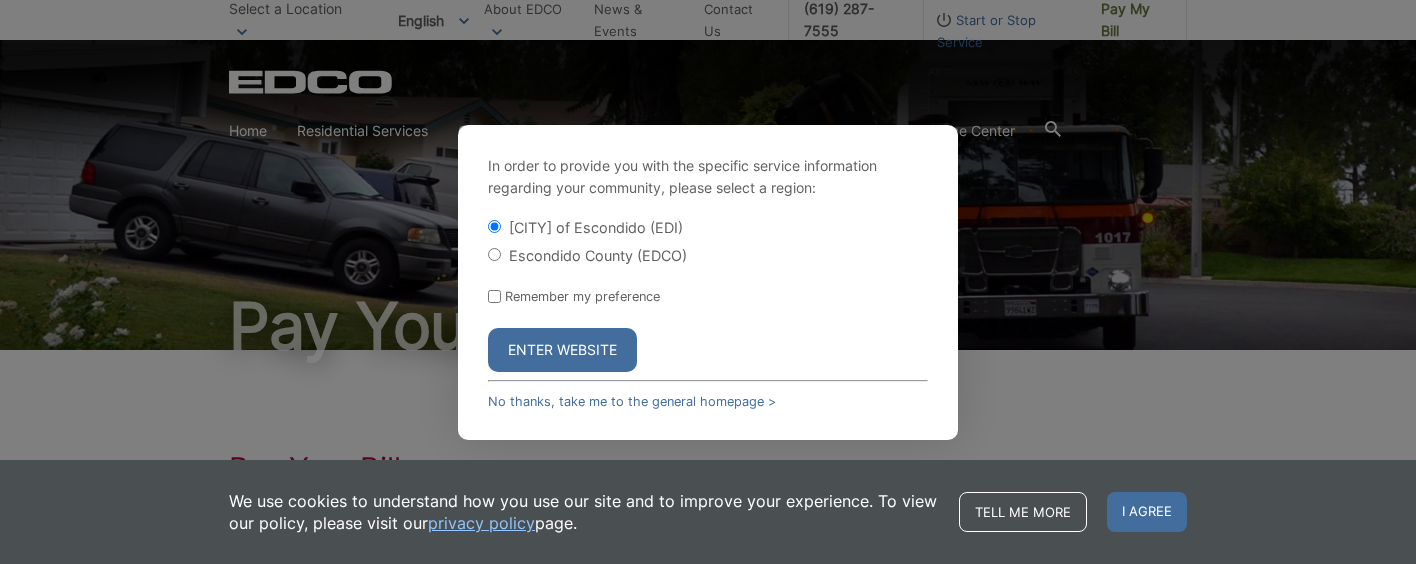 click on "Escondido County (EDCO)" at bounding box center (494, 254) 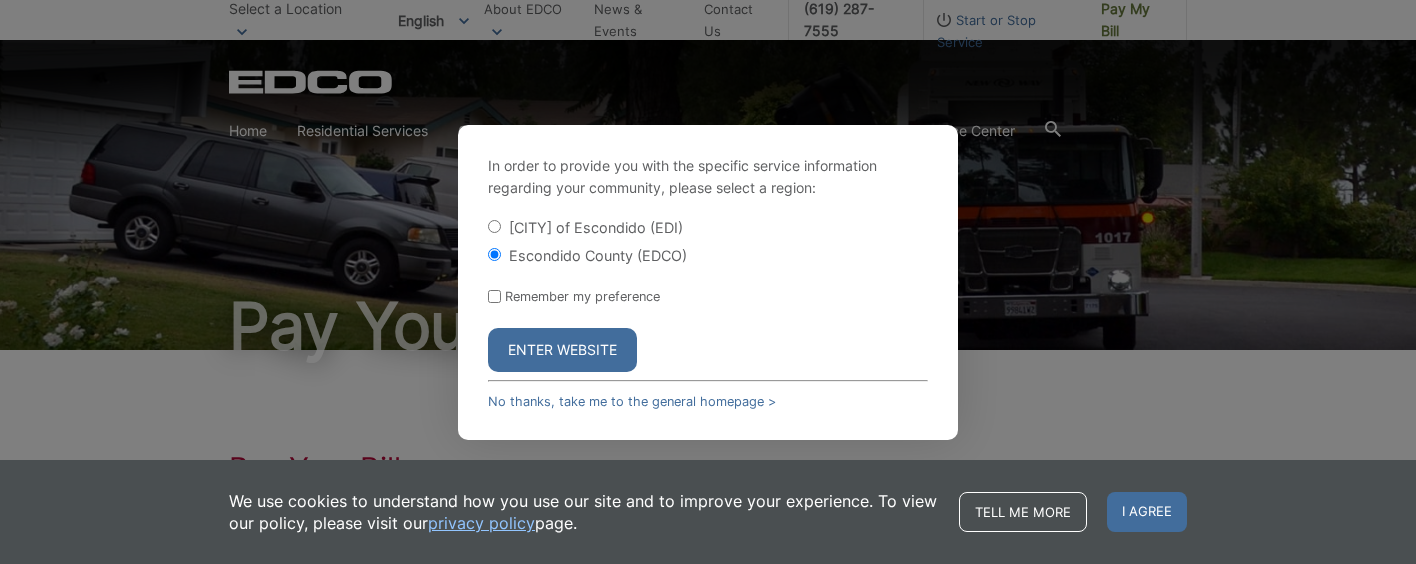 click on "Enter Website" at bounding box center [562, 350] 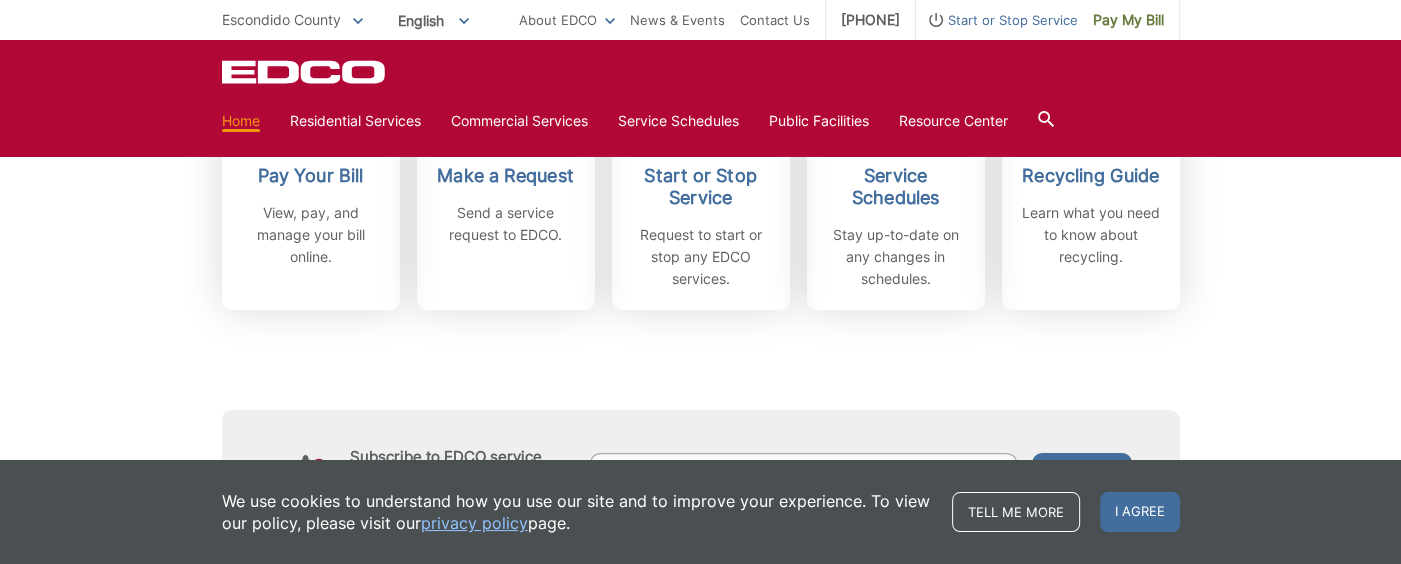 scroll, scrollTop: 700, scrollLeft: 0, axis: vertical 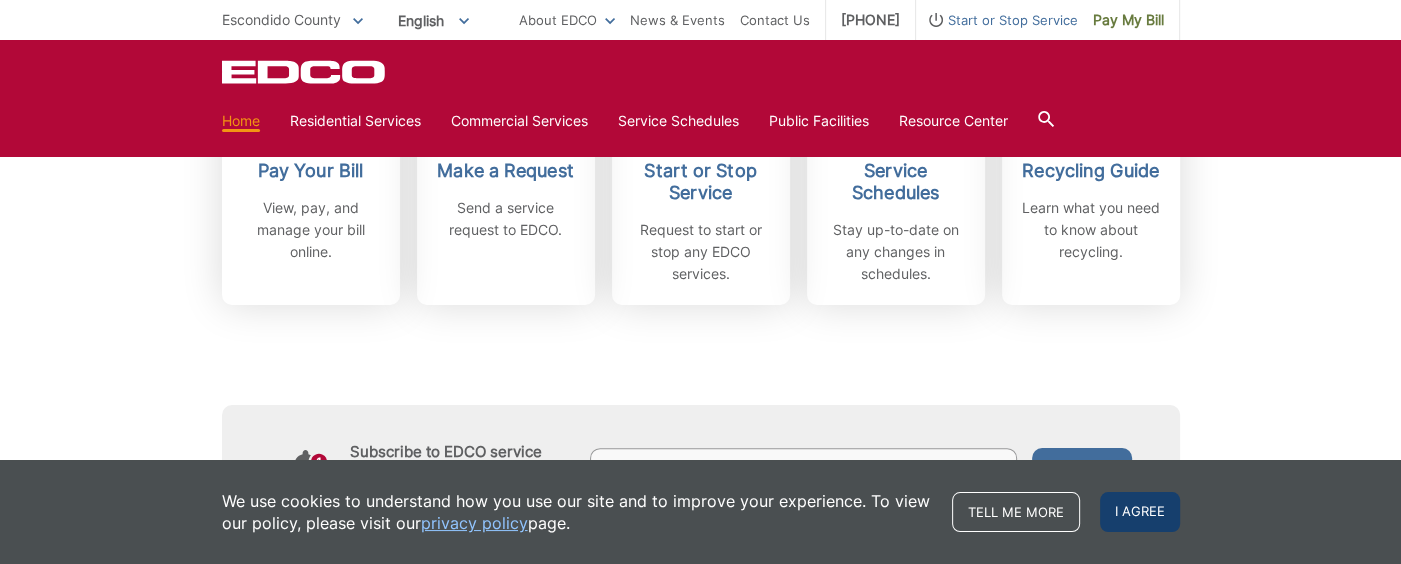 click on "I agree" at bounding box center (1140, 512) 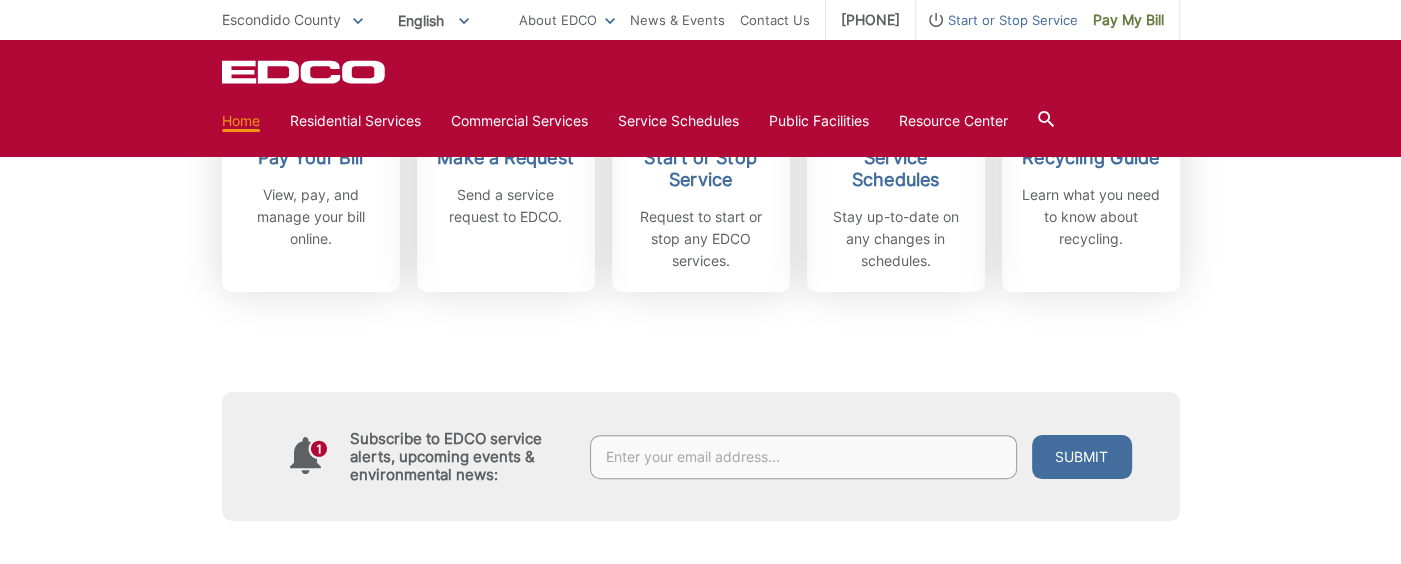 scroll, scrollTop: 800, scrollLeft: 0, axis: vertical 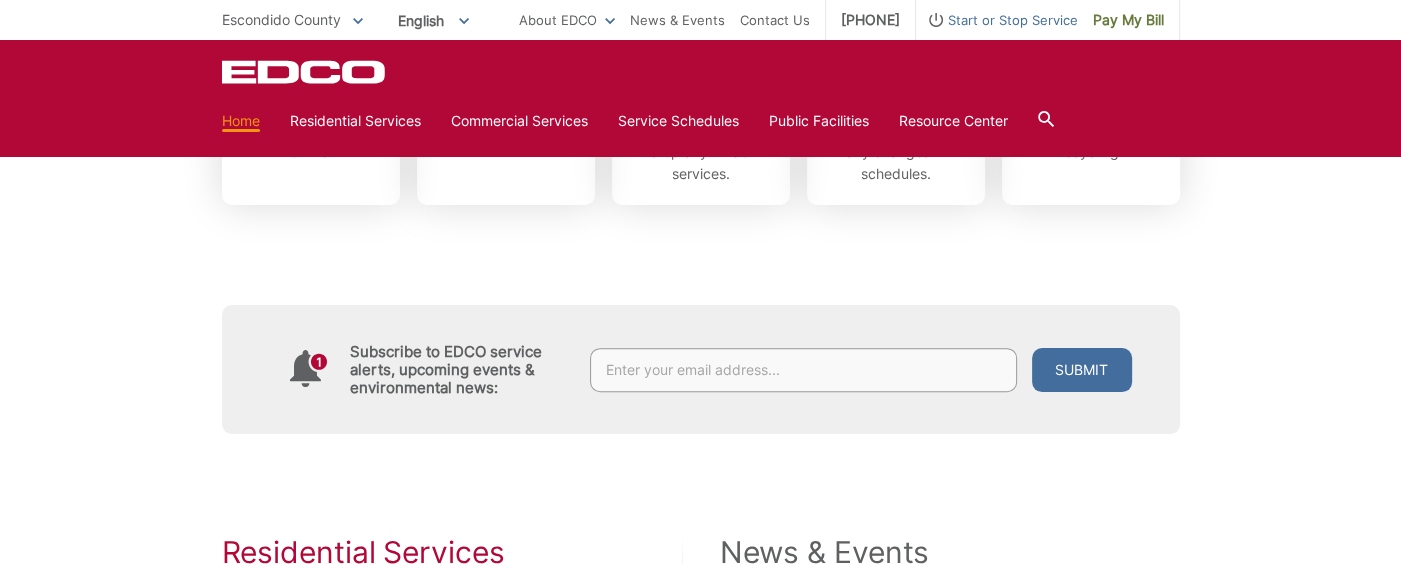 click at bounding box center [803, 370] 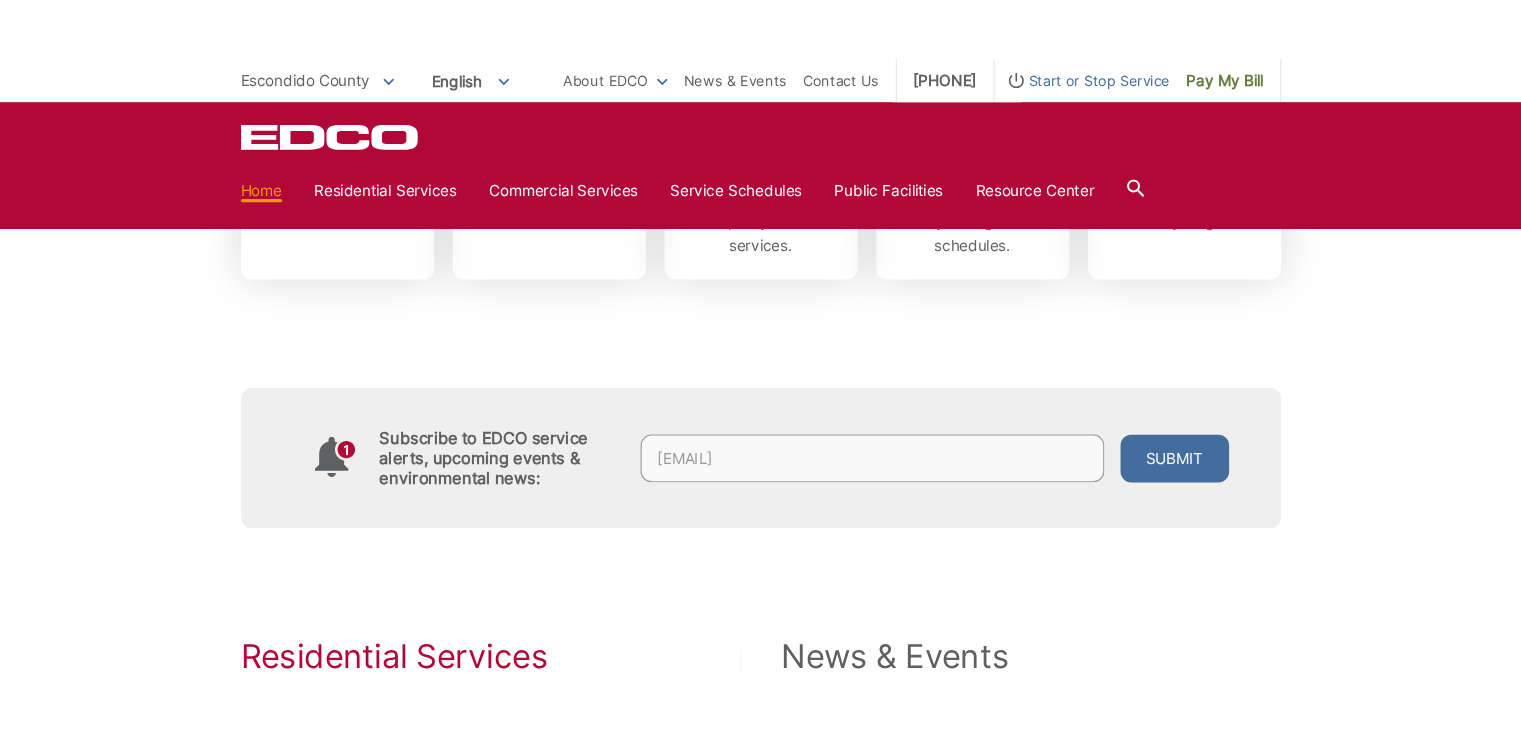 scroll, scrollTop: 800, scrollLeft: 0, axis: vertical 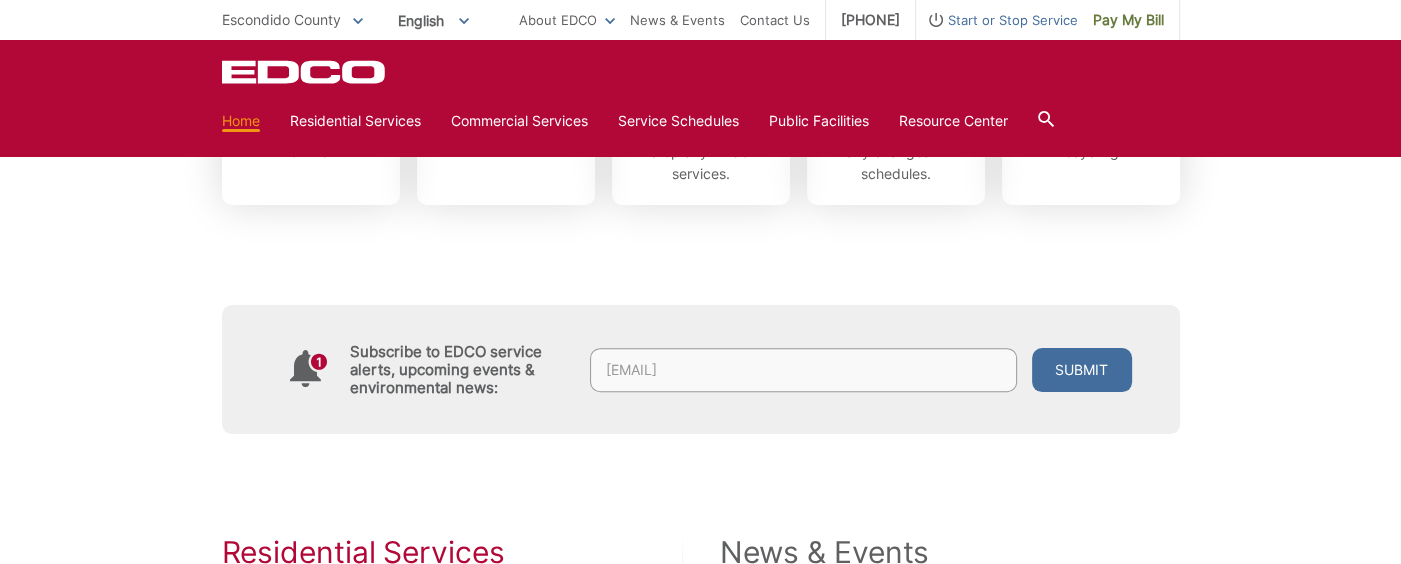 click on "Subscribe to EDCO service alerts, upcoming events & environmental news:
kmagro@proton.me
Submit" at bounding box center (701, 319) 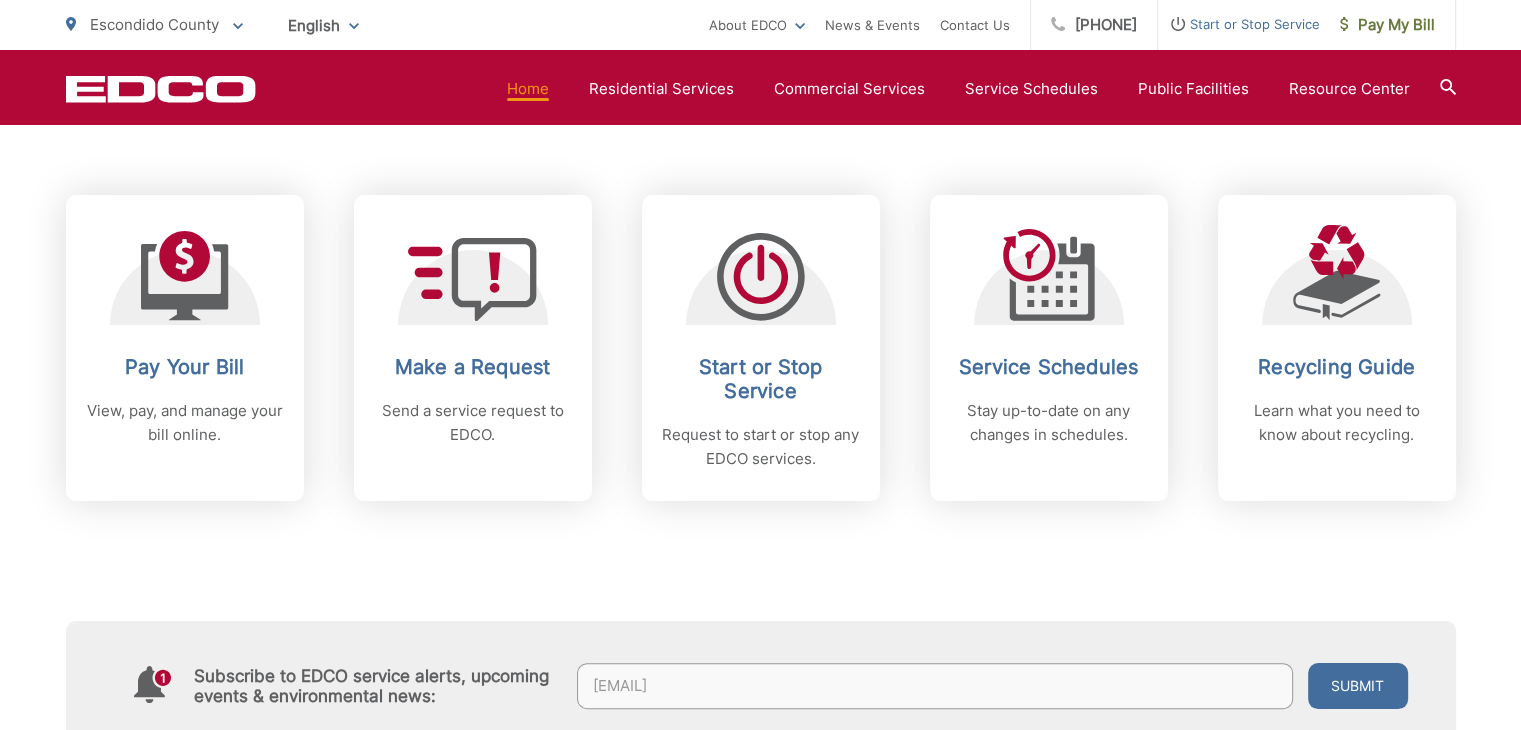 click on "Submit" at bounding box center [1358, 686] 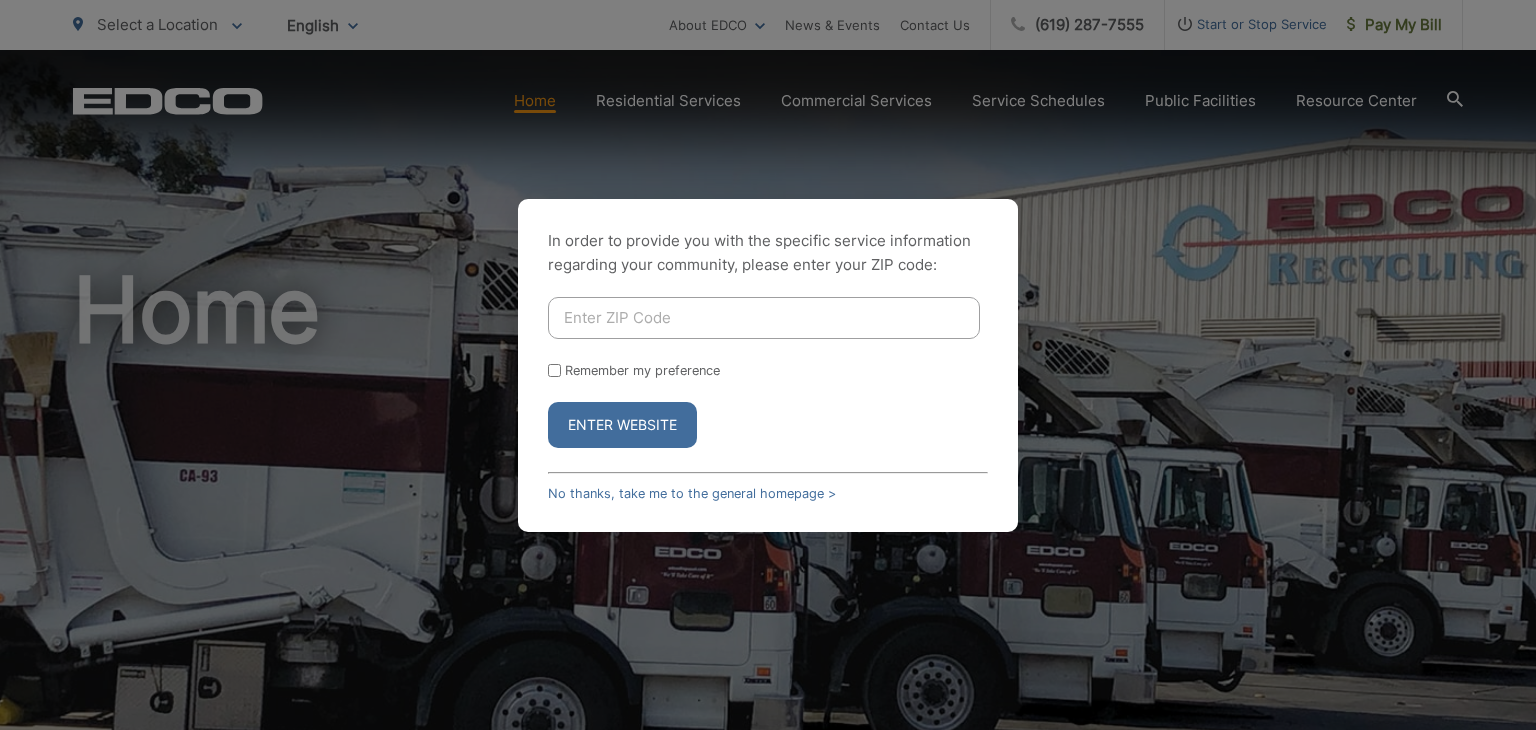 scroll, scrollTop: 0, scrollLeft: 0, axis: both 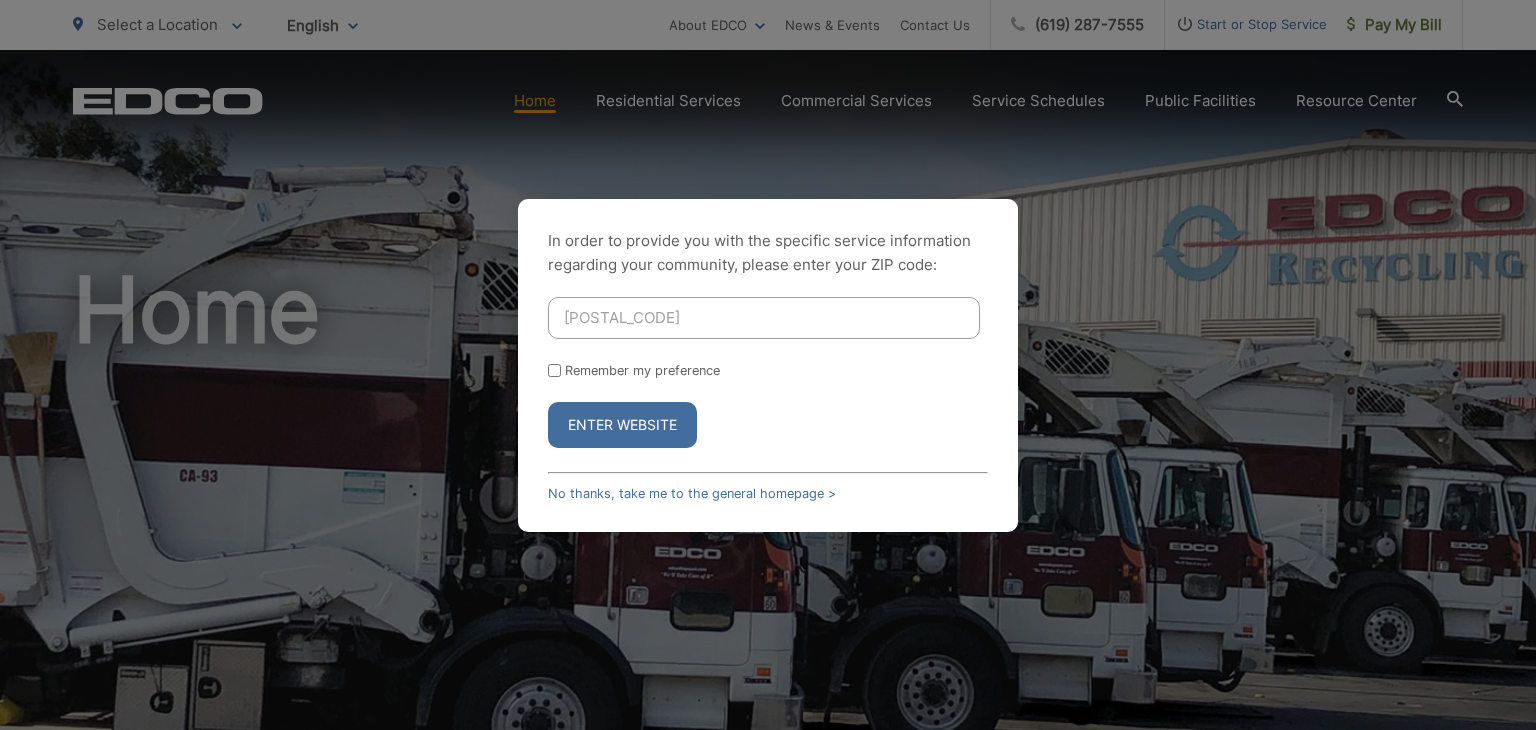 click on "Enter Website" at bounding box center (622, 425) 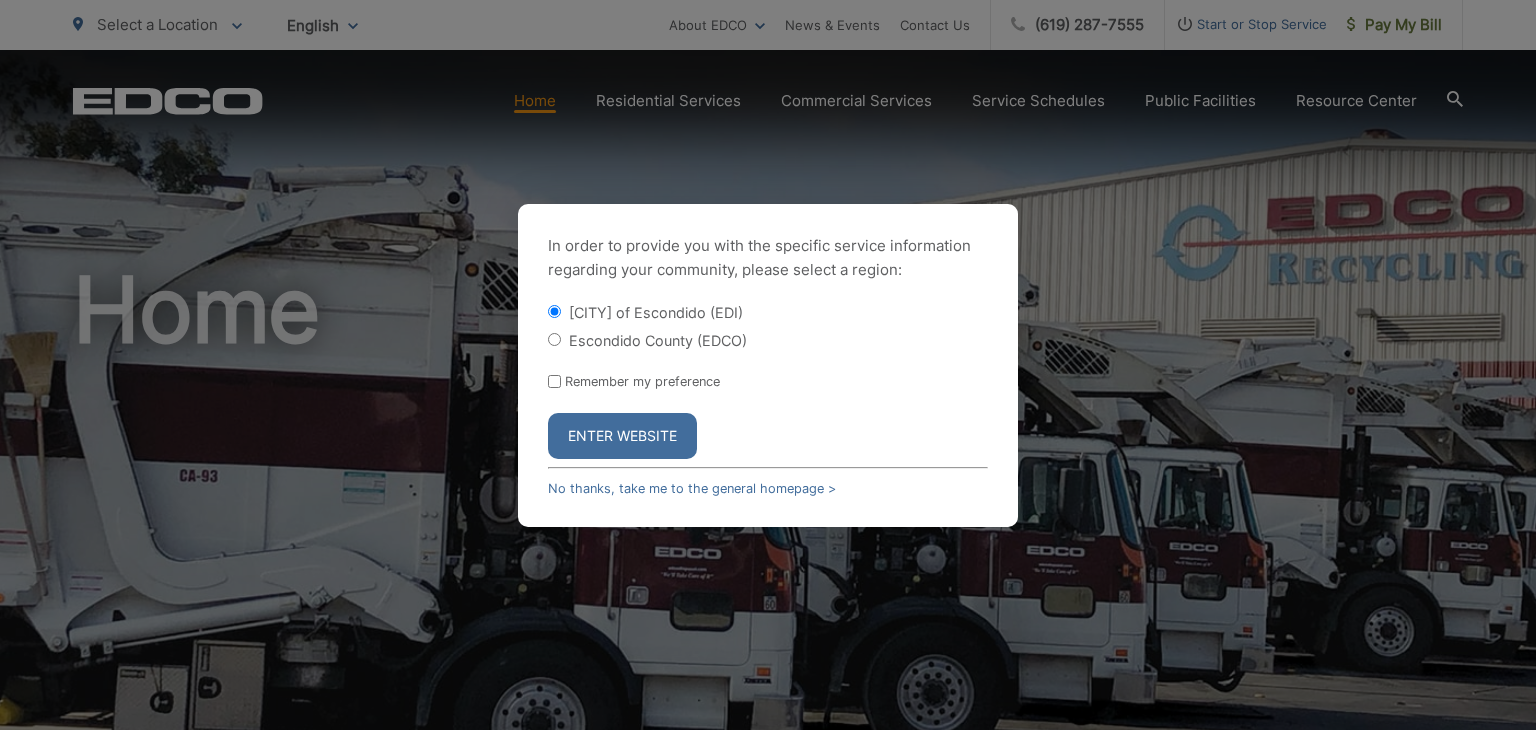 click on "Escondido County (EDCO)" at bounding box center (554, 339) 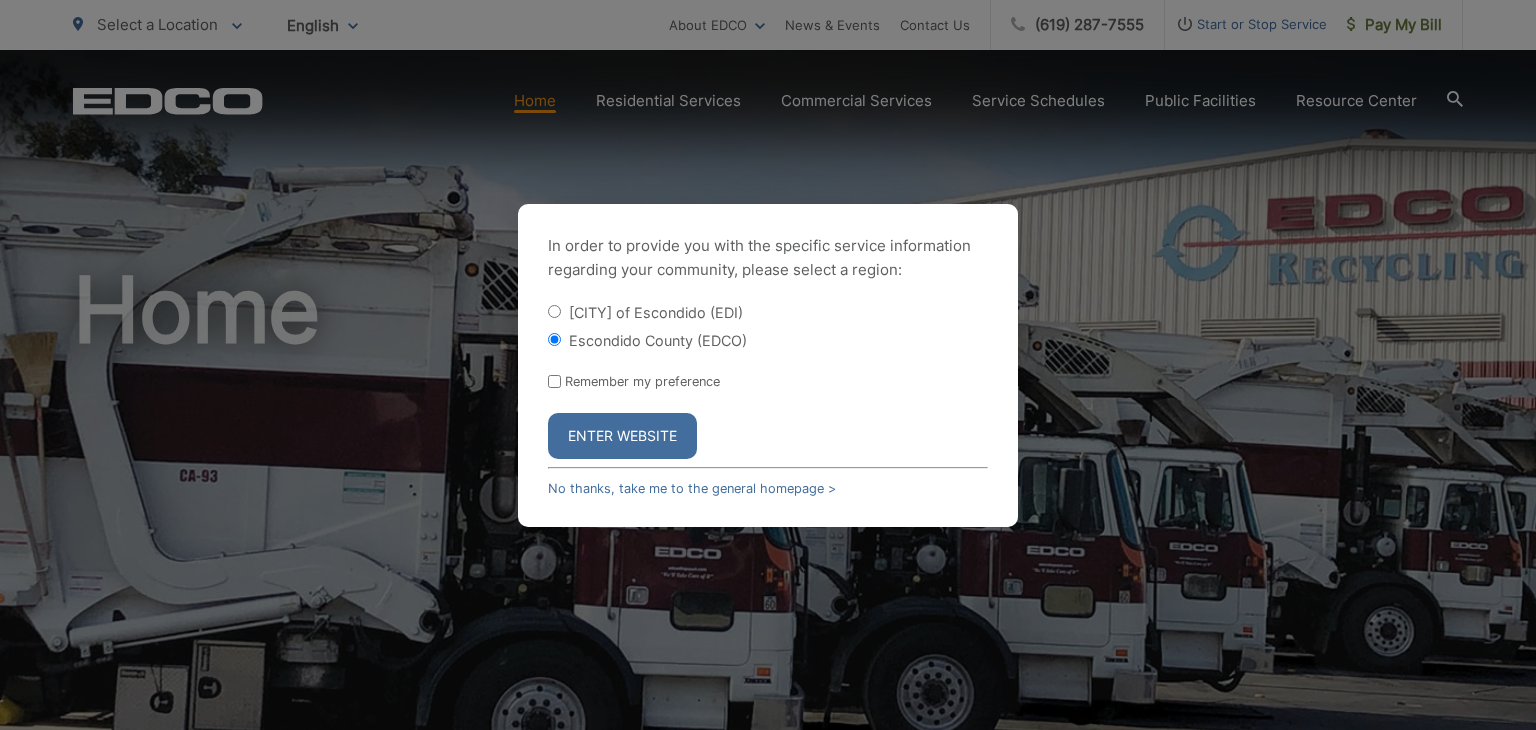 click on "Enter Website" at bounding box center [622, 436] 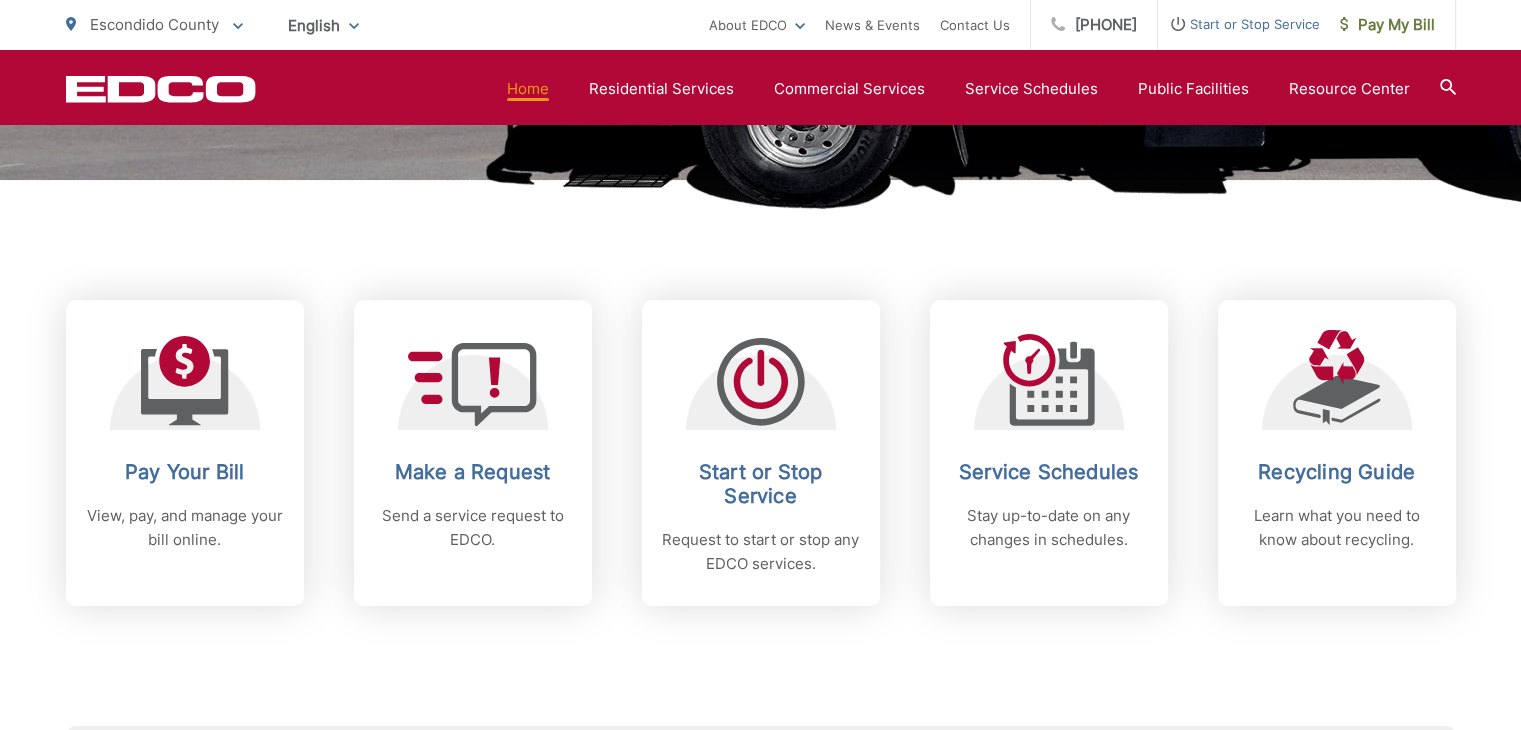 scroll, scrollTop: 800, scrollLeft: 0, axis: vertical 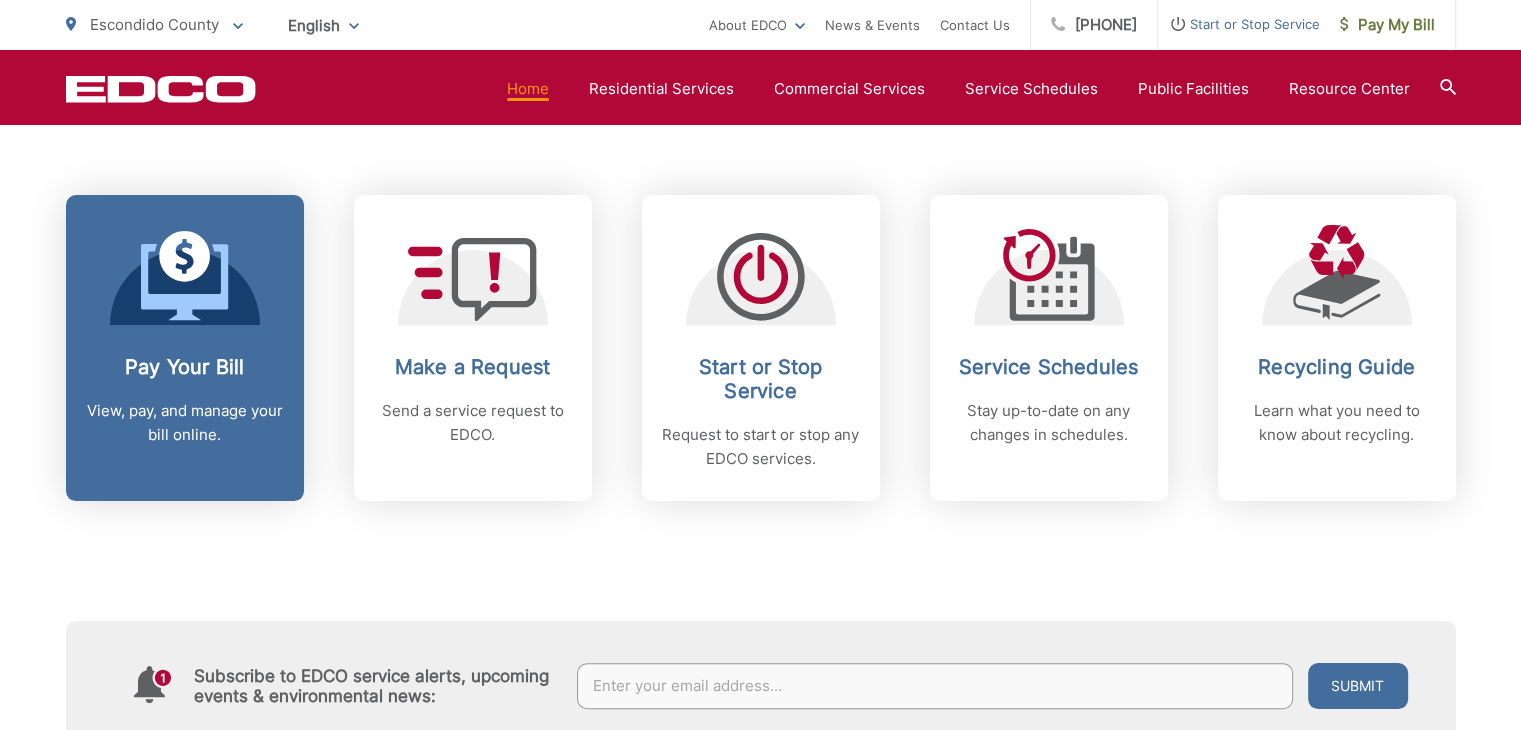 click on "Pay Your Bill
View, pay, and manage your bill online." at bounding box center [185, 348] 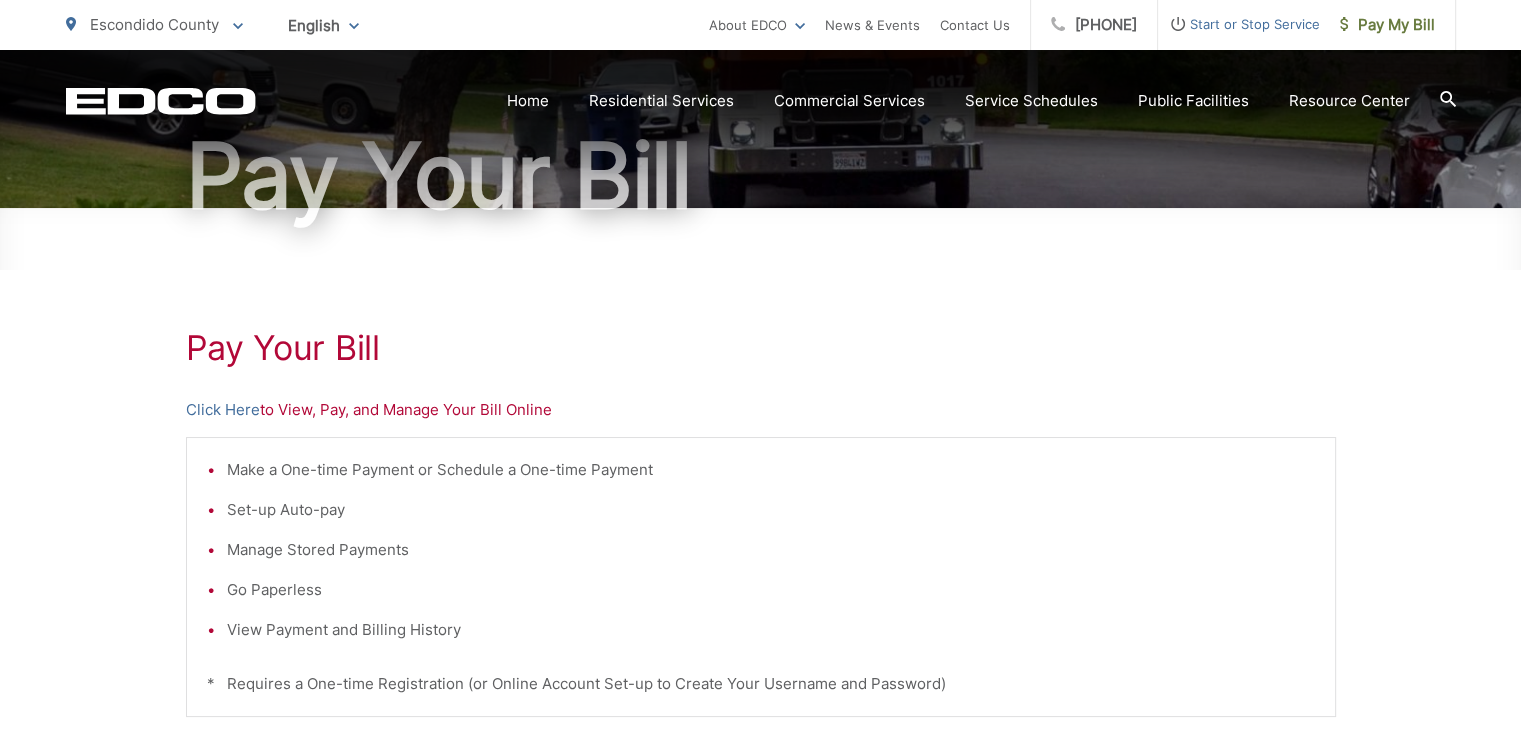 scroll, scrollTop: 200, scrollLeft: 0, axis: vertical 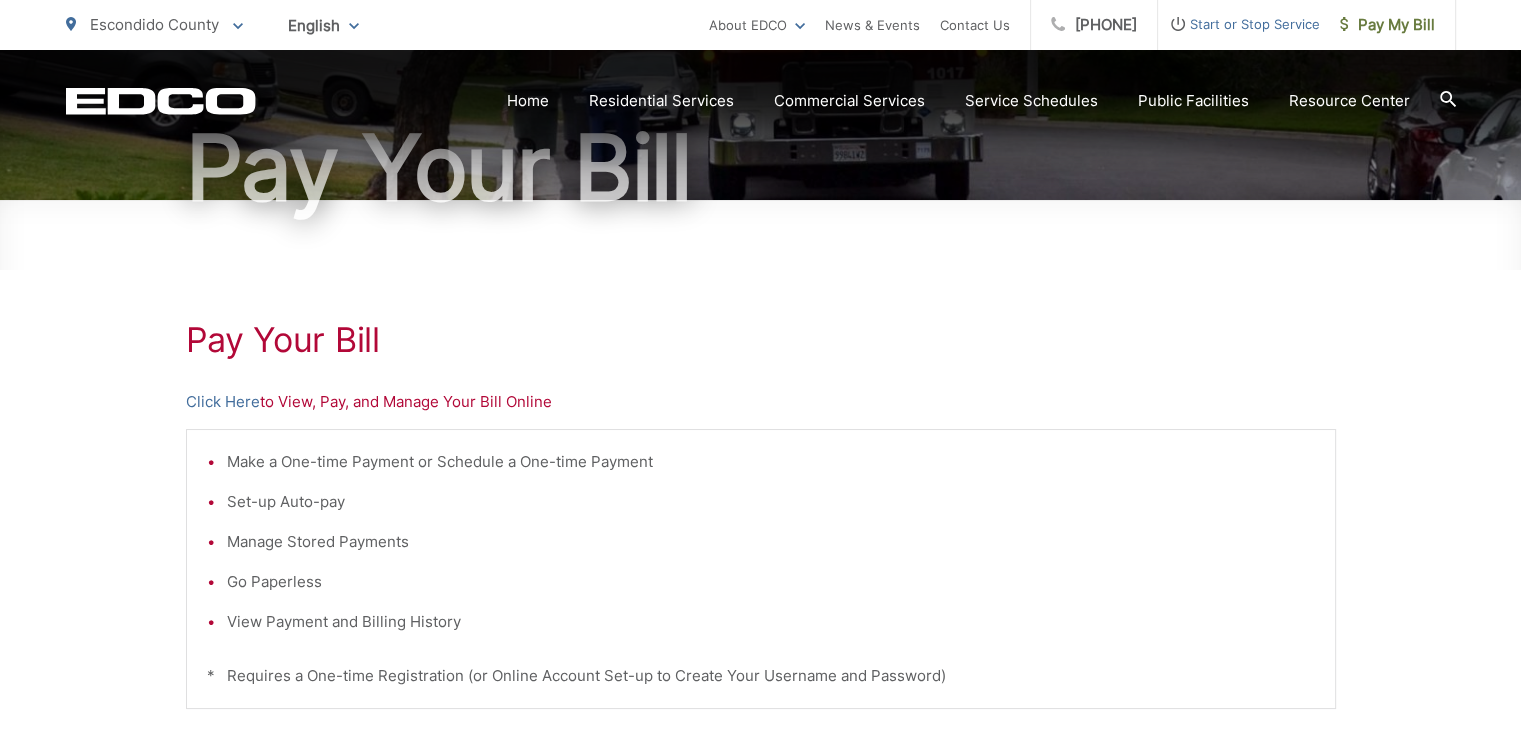 click on "Make a One-time Payment or Schedule a One-time Payment" at bounding box center (771, 462) 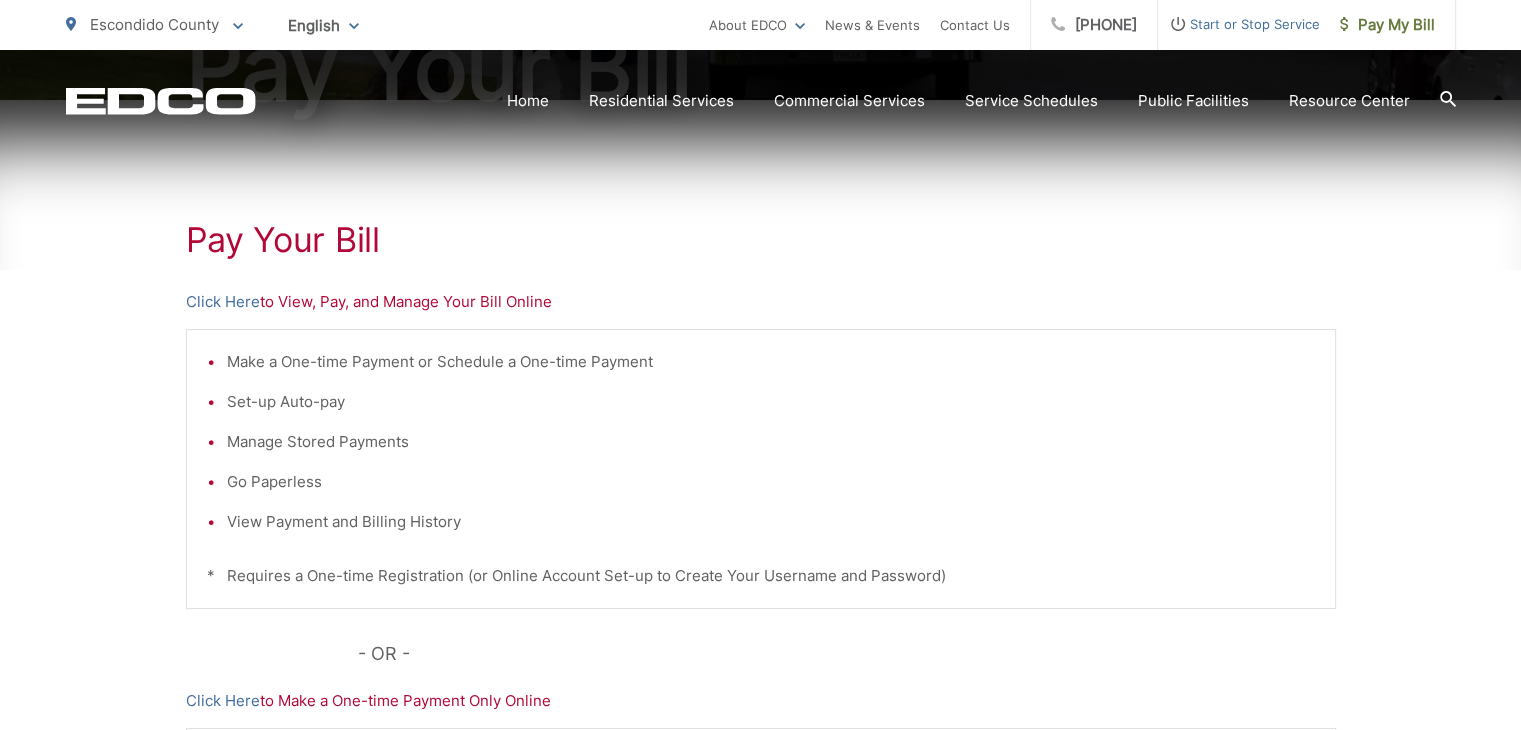 scroll, scrollTop: 400, scrollLeft: 0, axis: vertical 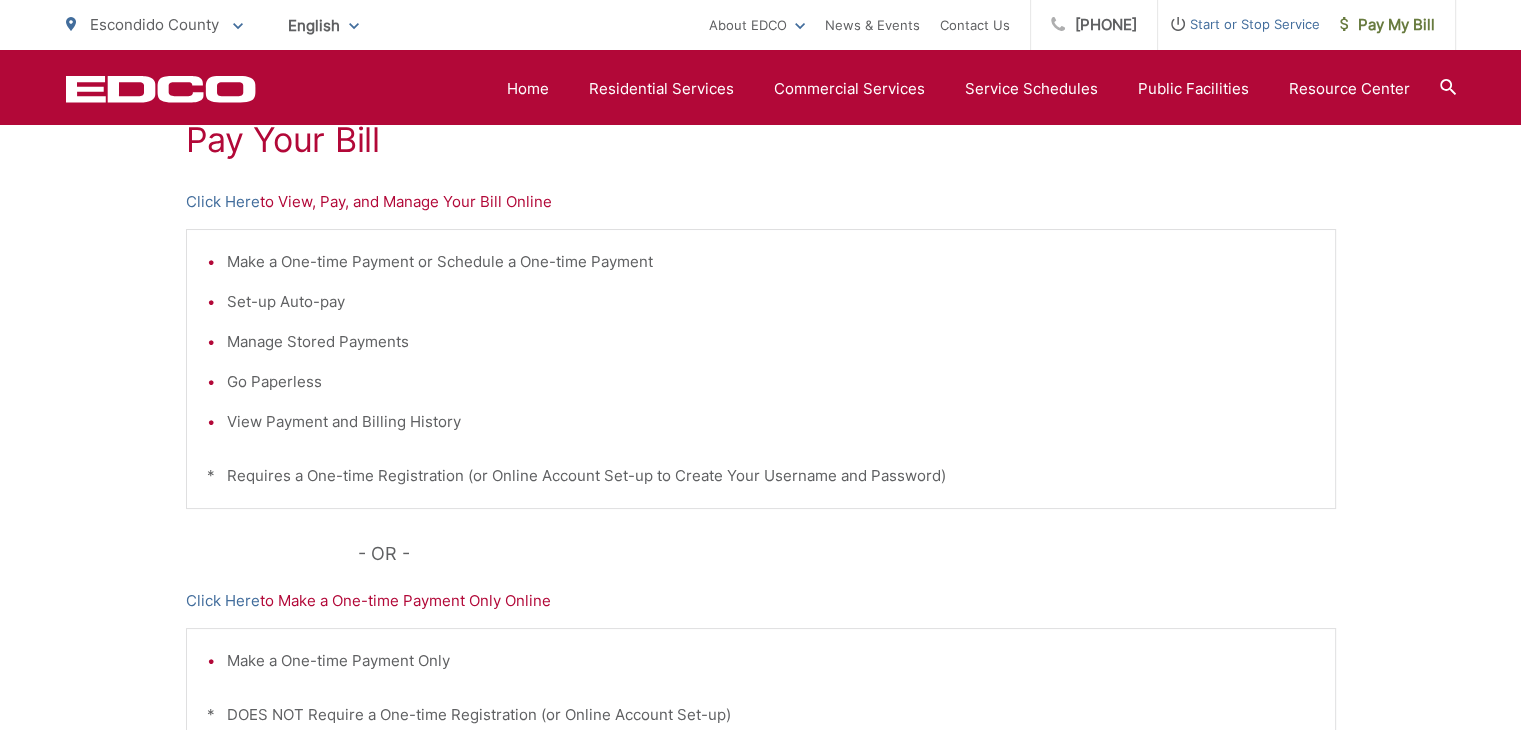 click on "Set-up Auto-pay" at bounding box center [771, 302] 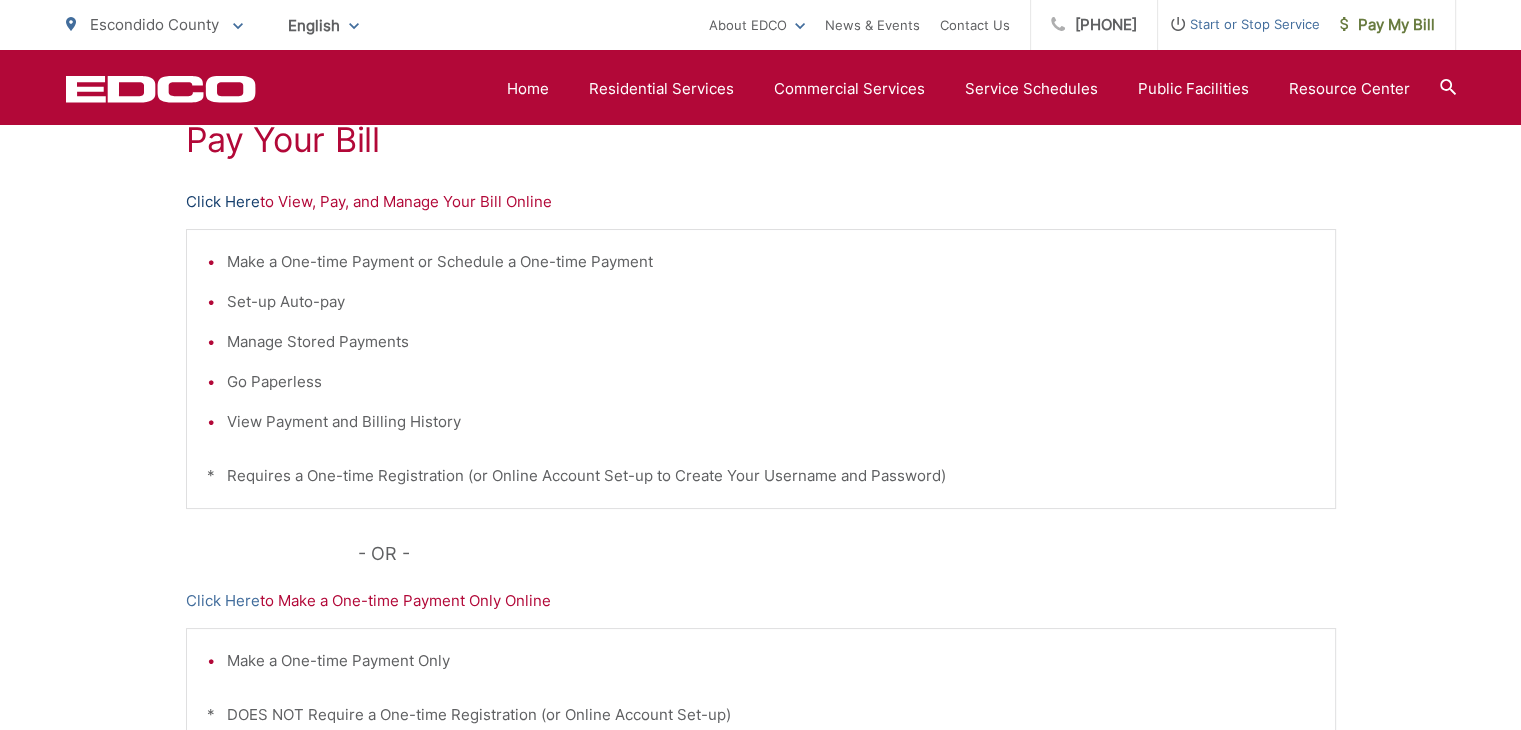 click on "Click Here" at bounding box center [223, 202] 